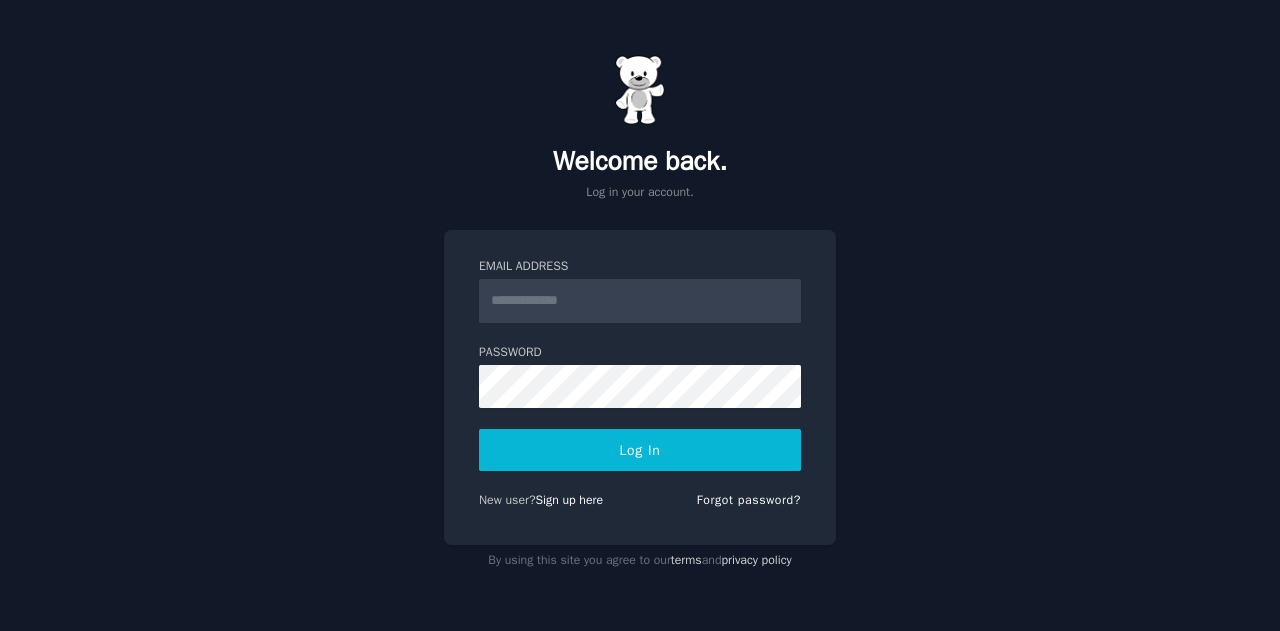 scroll, scrollTop: 0, scrollLeft: 0, axis: both 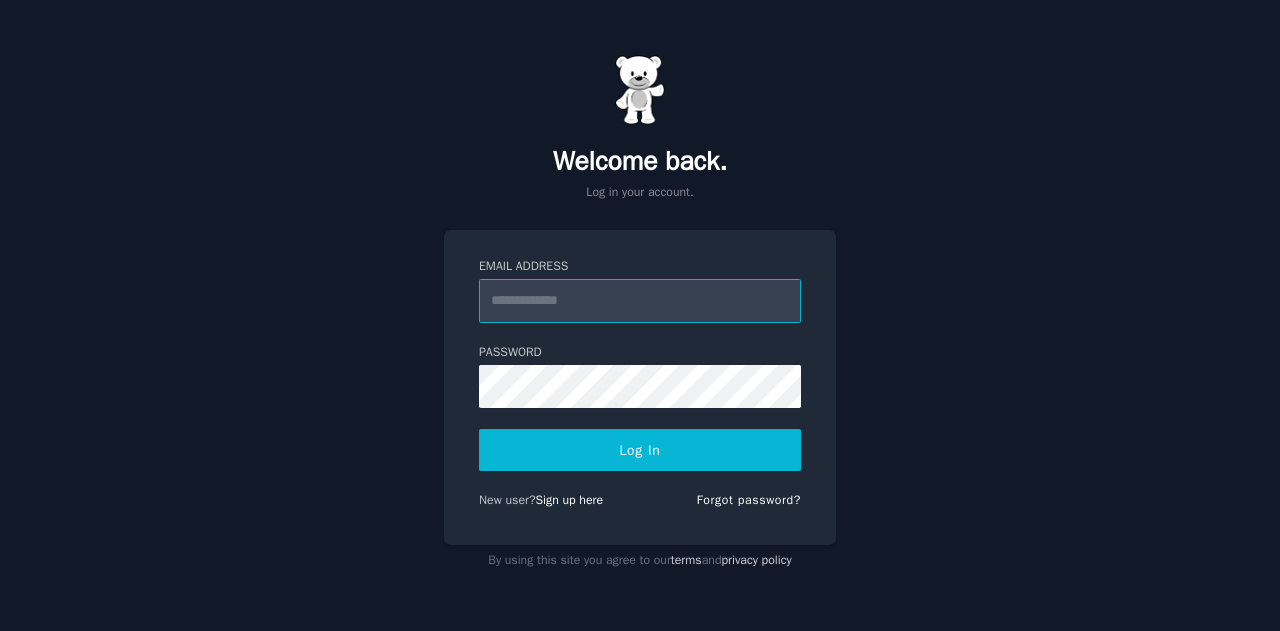 type on "**********" 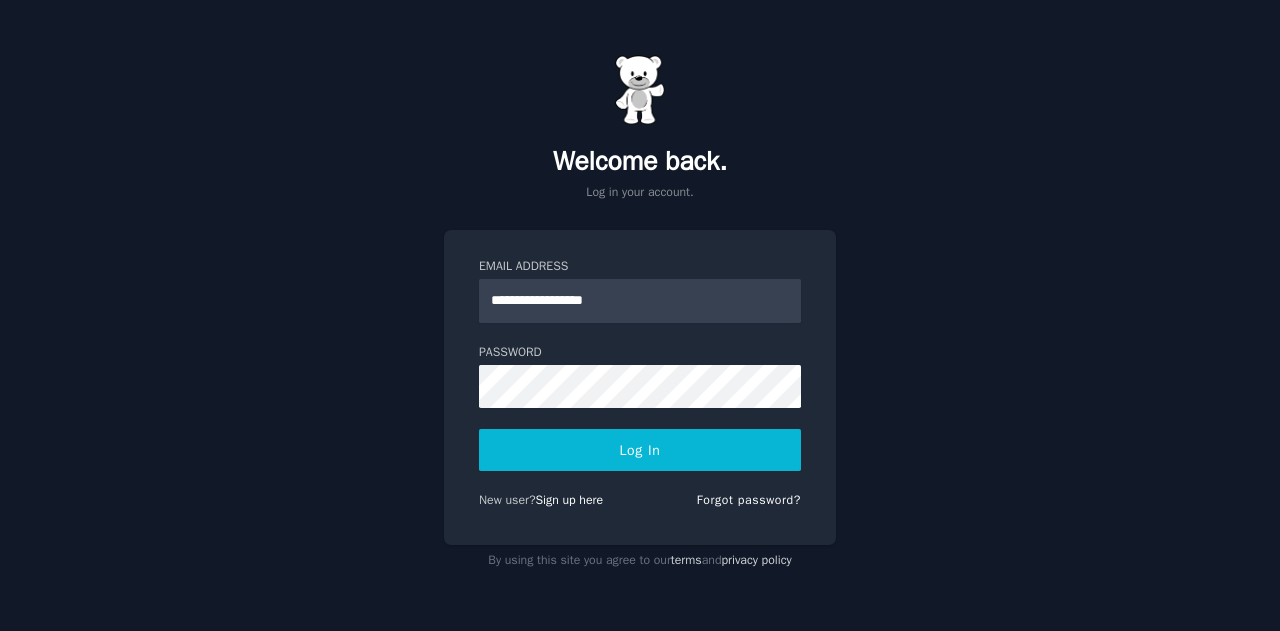 click on "**********" at bounding box center (640, 387) 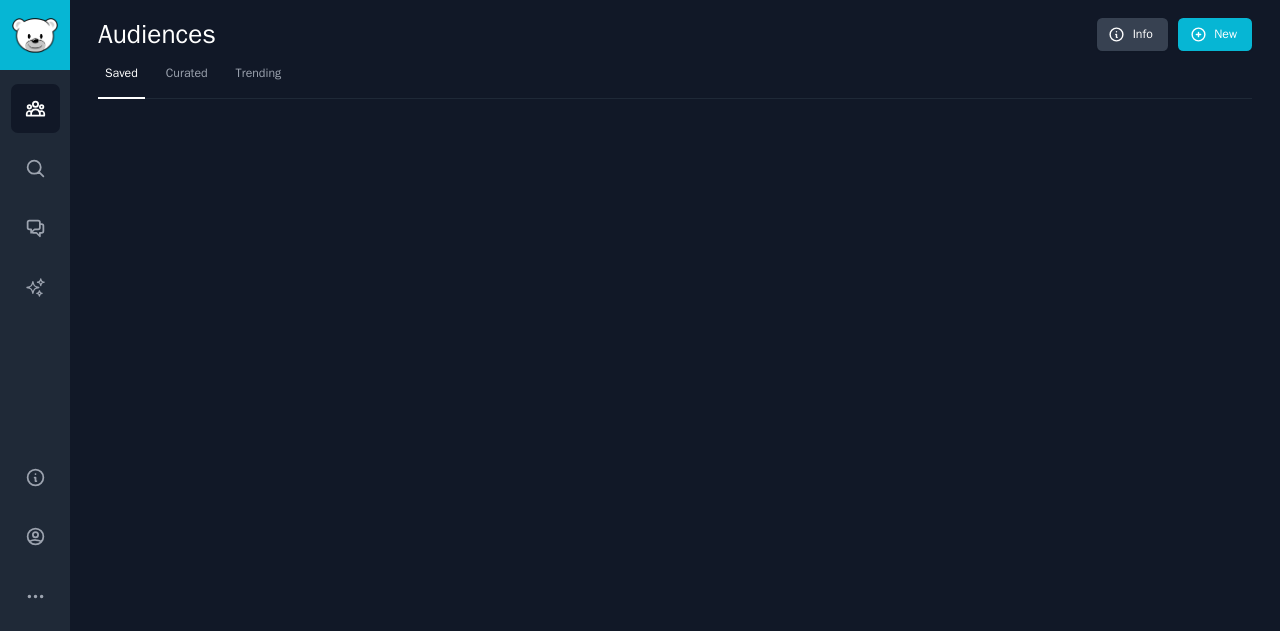 scroll, scrollTop: 0, scrollLeft: 0, axis: both 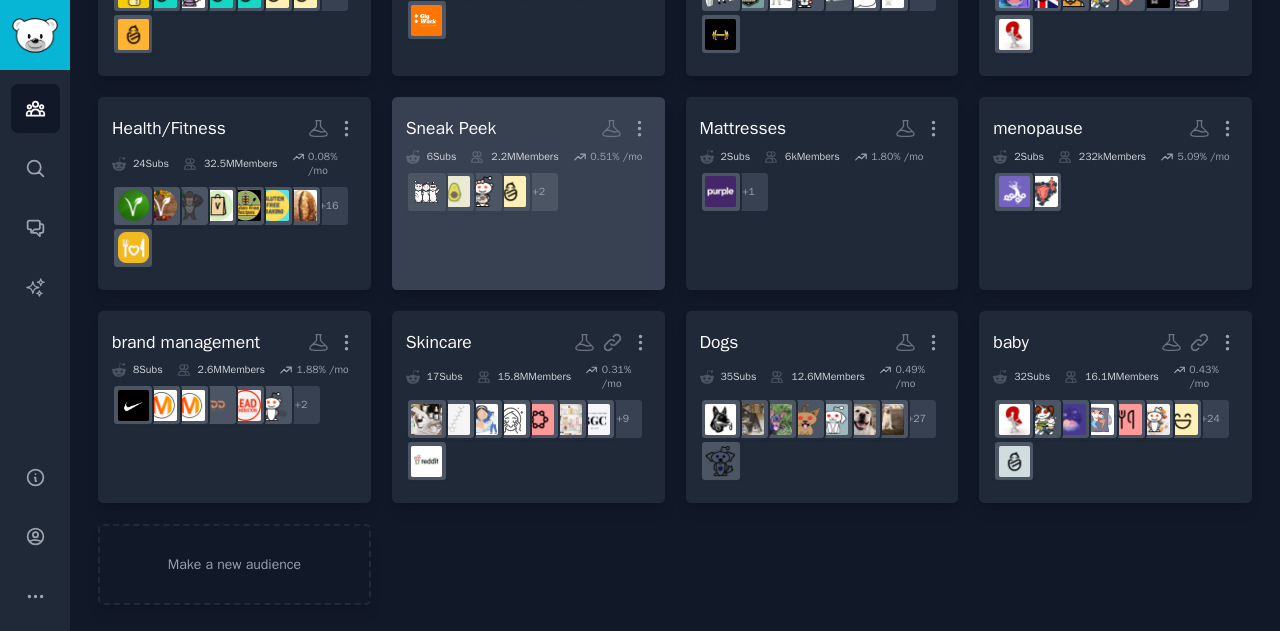 click on "Sneak Peek More" at bounding box center [528, 128] 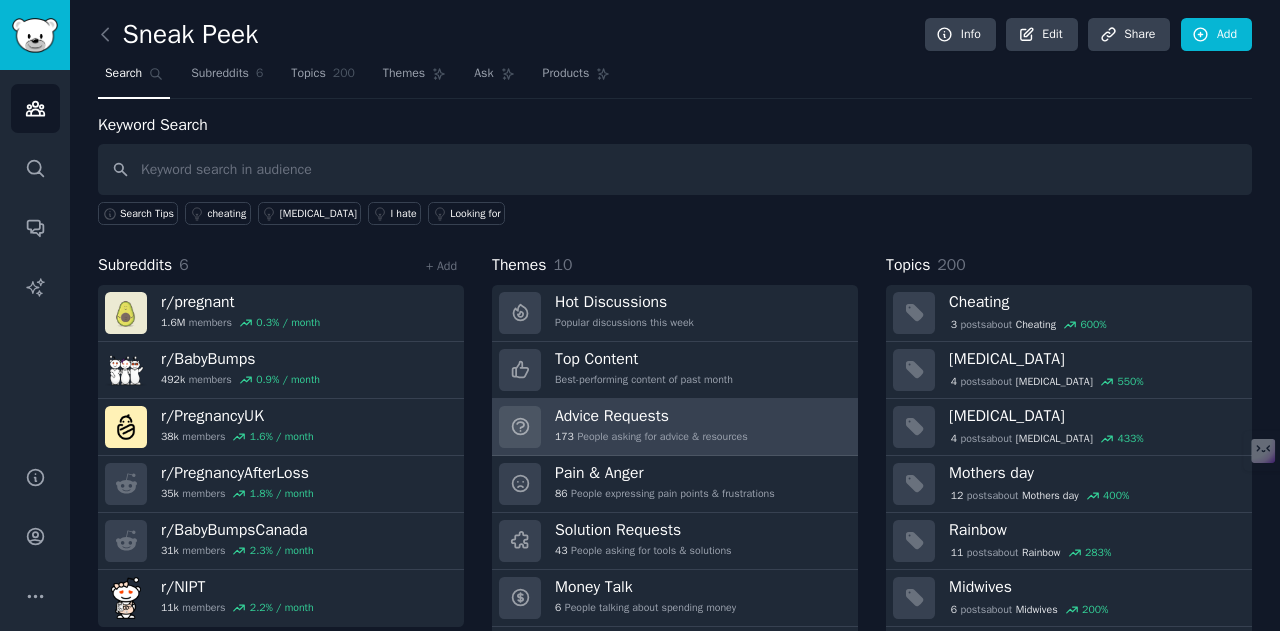 scroll, scrollTop: 54, scrollLeft: 0, axis: vertical 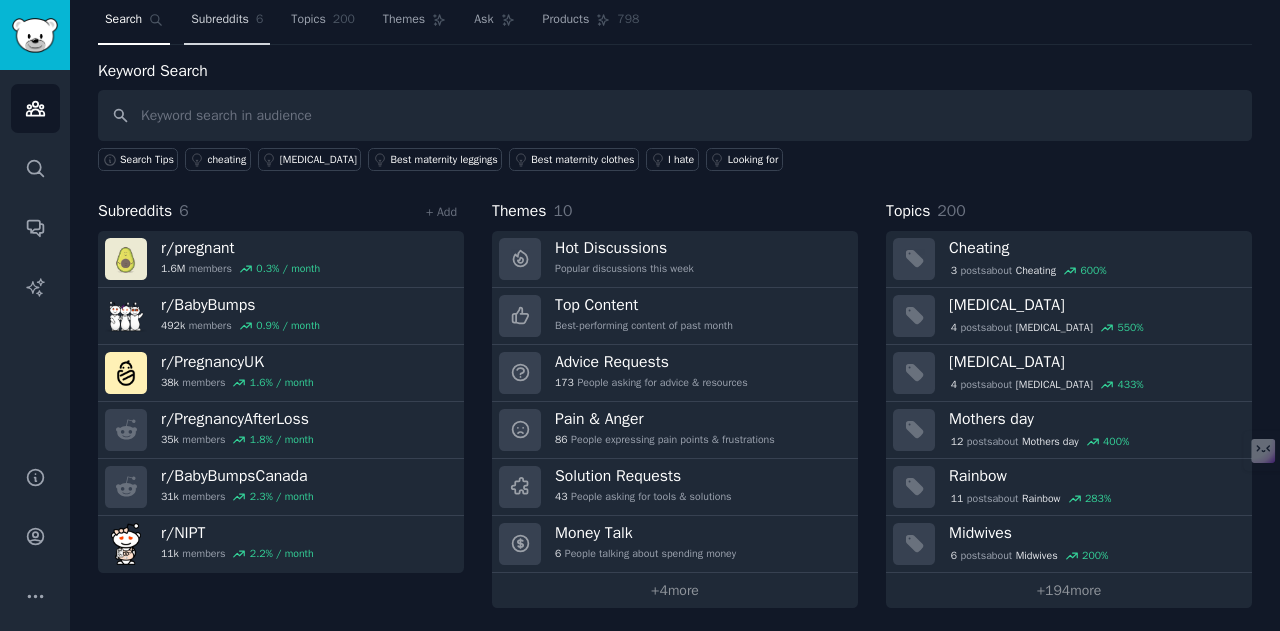 click on "Subreddits 6" at bounding box center (227, 24) 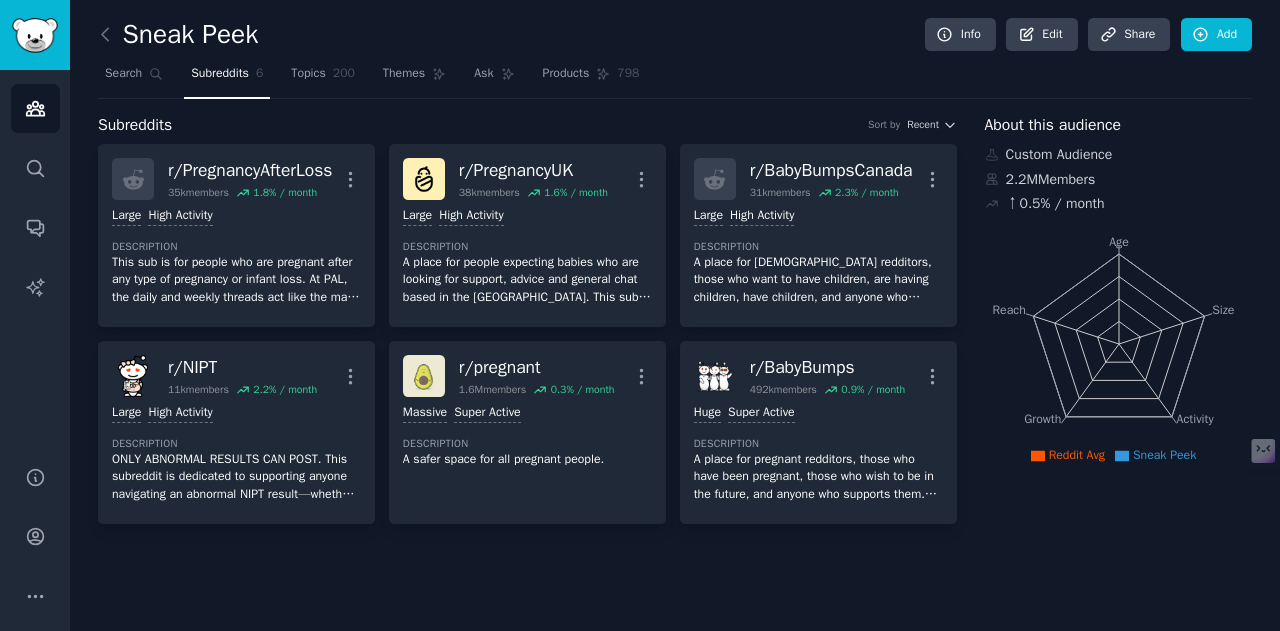 scroll, scrollTop: 0, scrollLeft: 0, axis: both 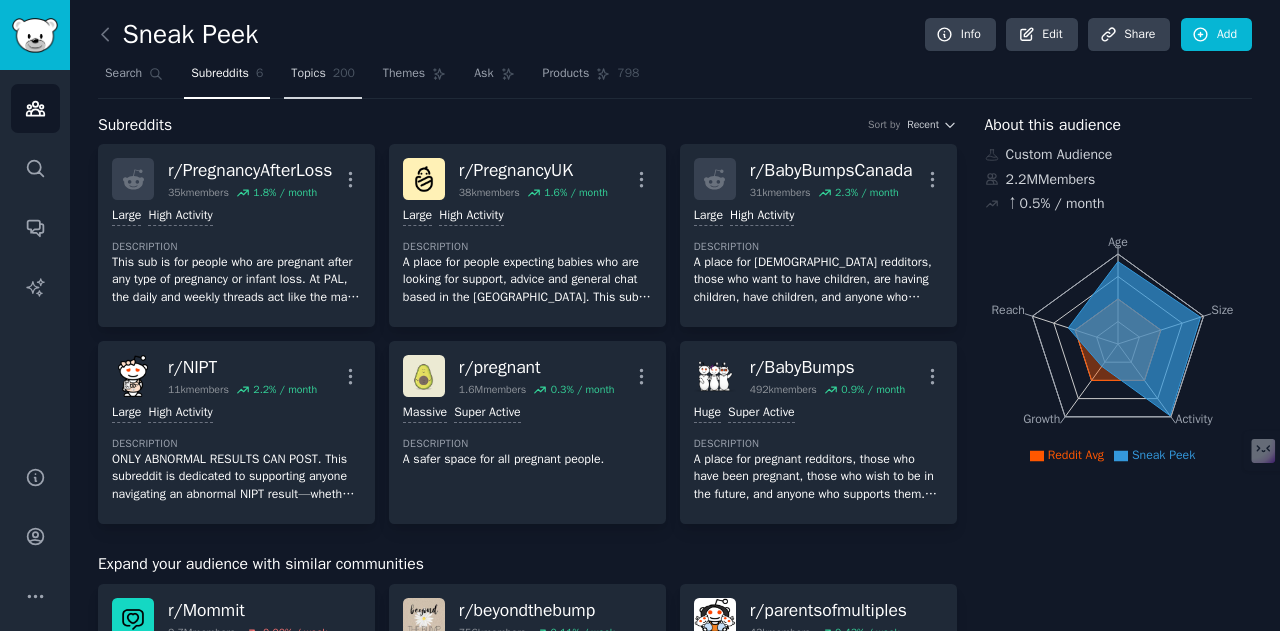 click on "Topics" at bounding box center (308, 74) 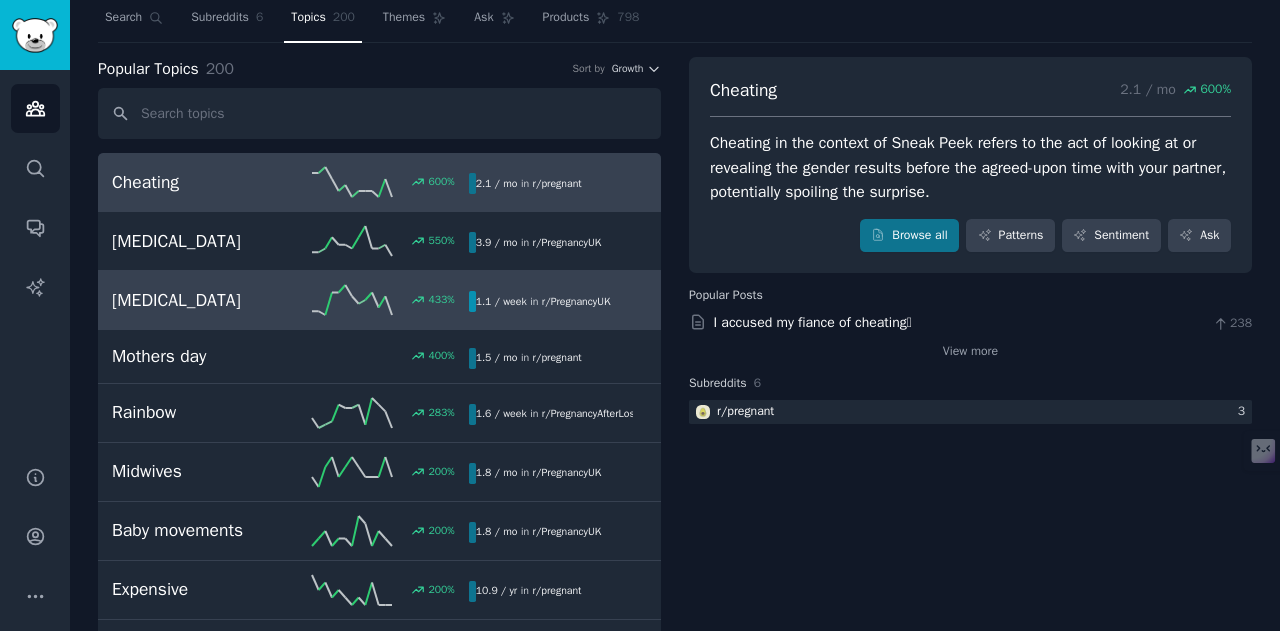 scroll, scrollTop: 0, scrollLeft: 0, axis: both 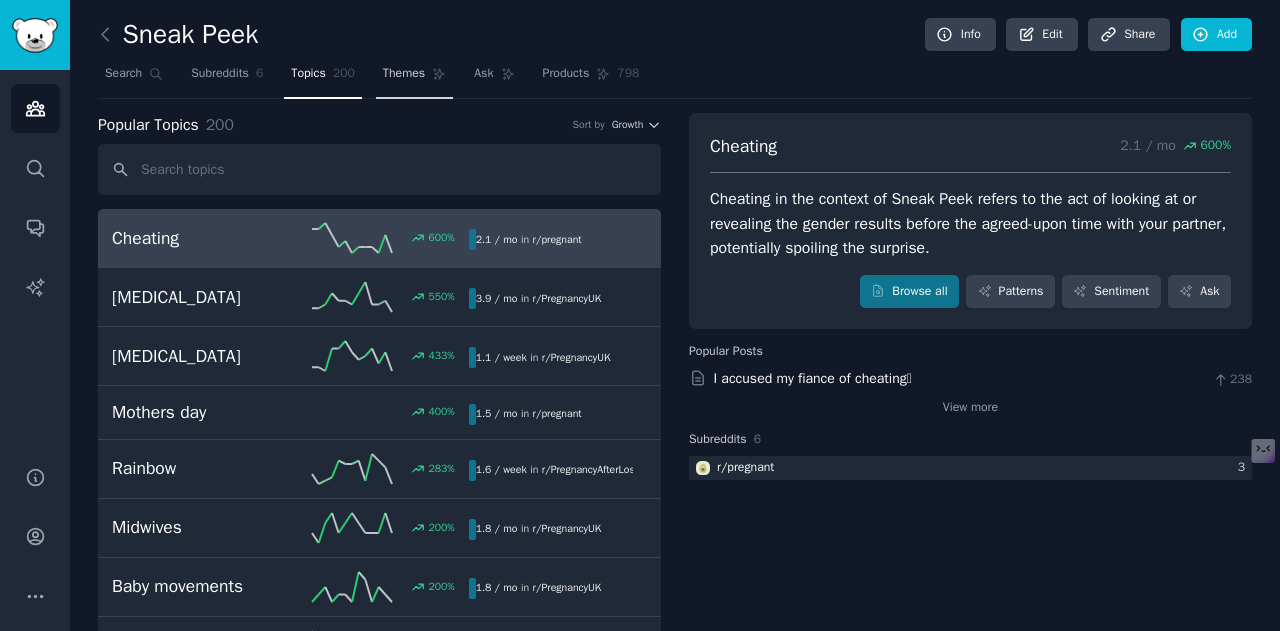 click on "Themes" at bounding box center (404, 74) 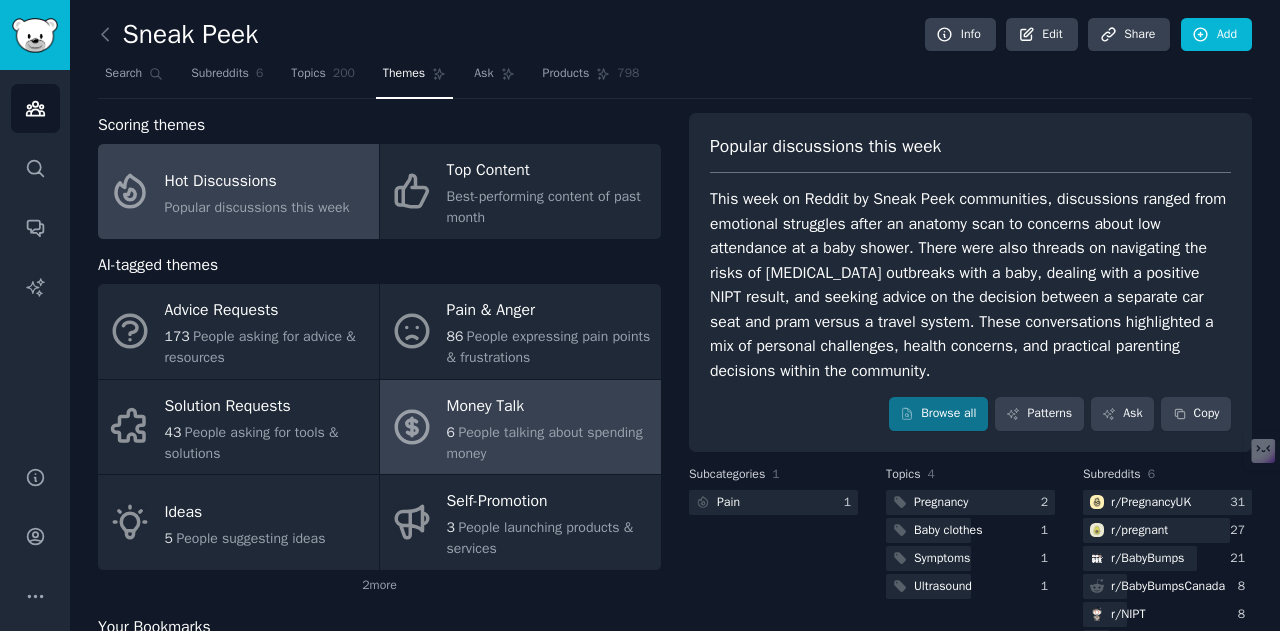 scroll, scrollTop: 74, scrollLeft: 0, axis: vertical 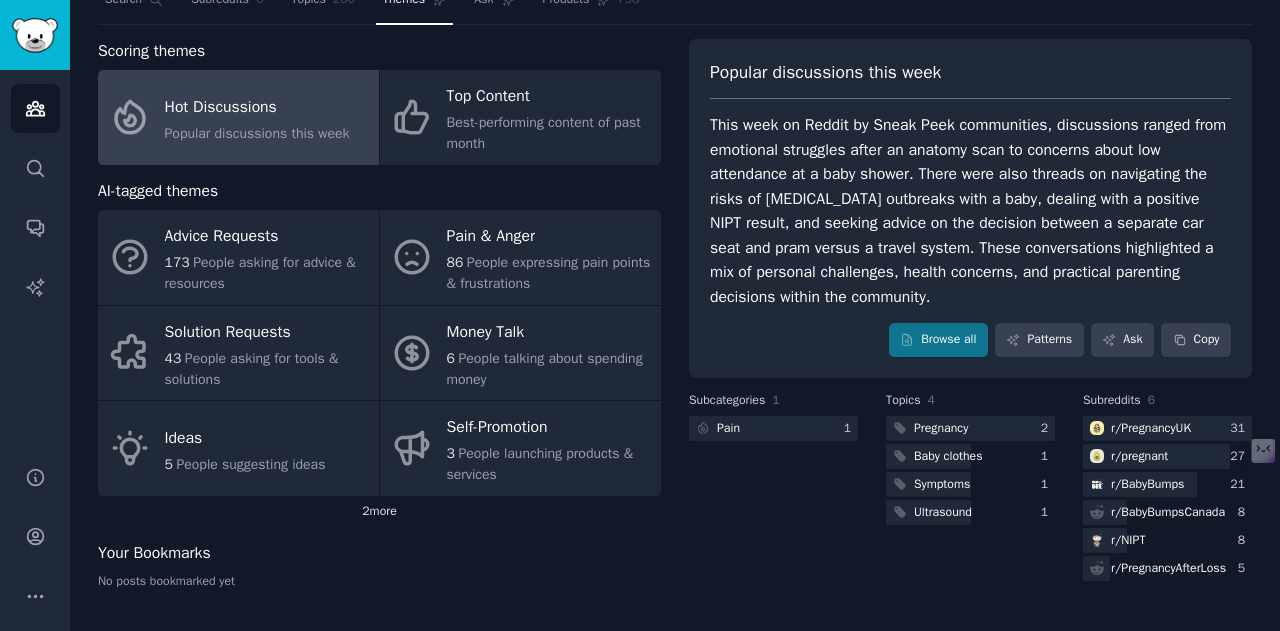 click on "2  more" 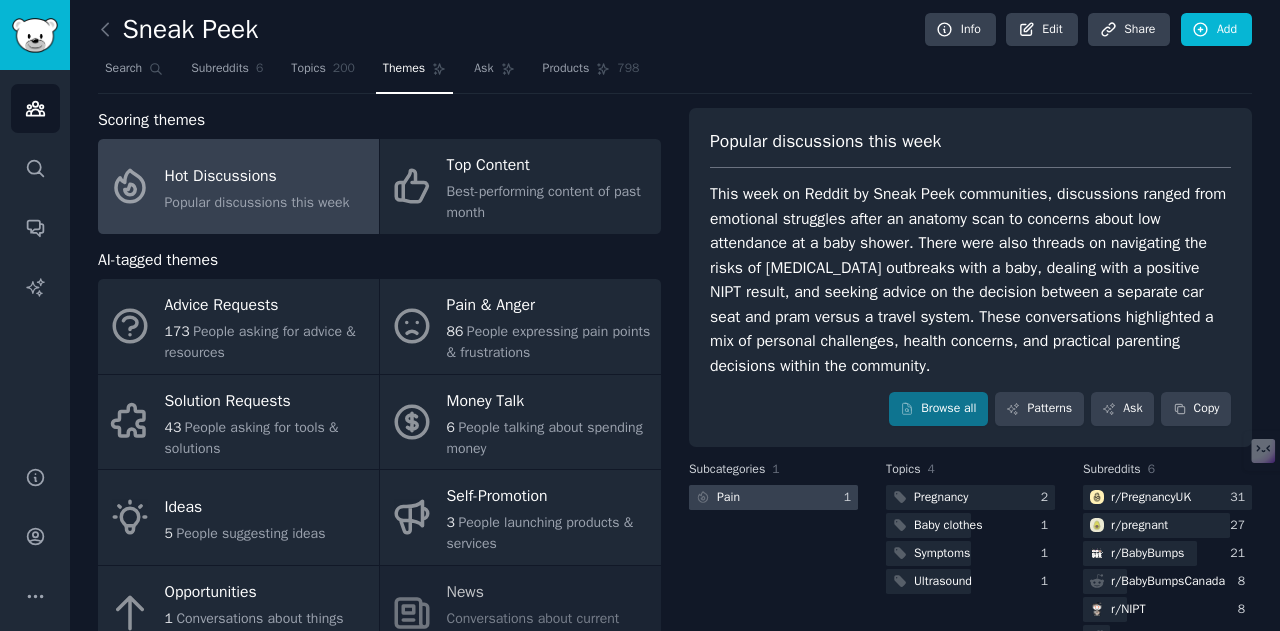 scroll, scrollTop: 0, scrollLeft: 0, axis: both 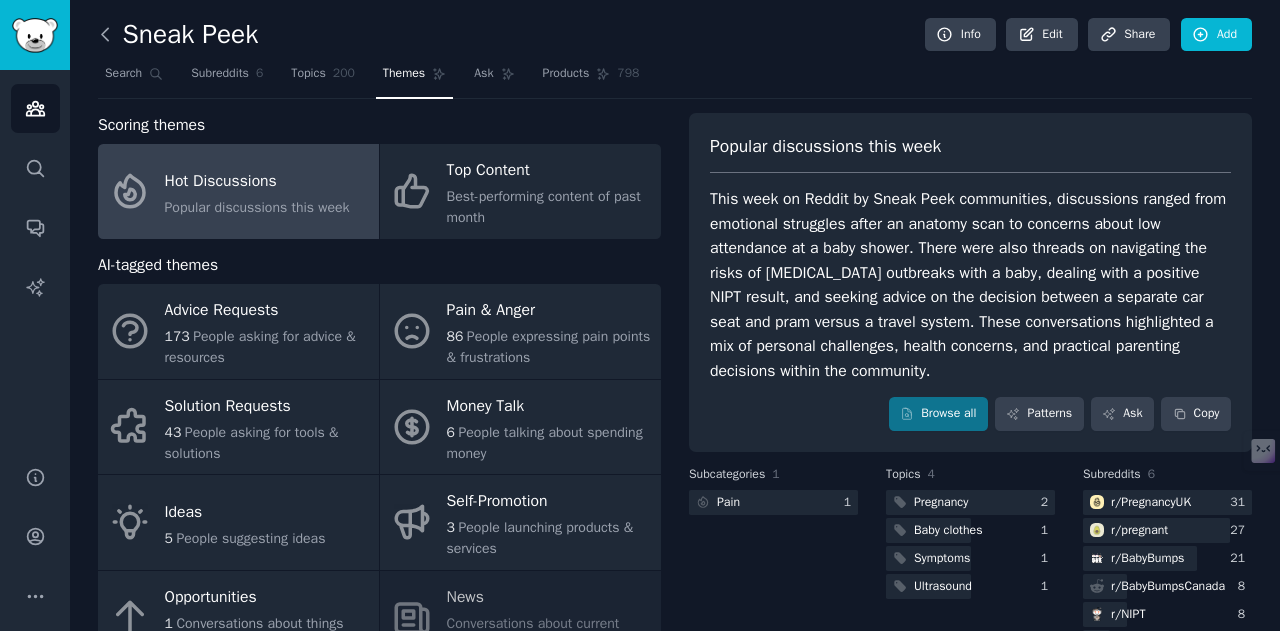 click 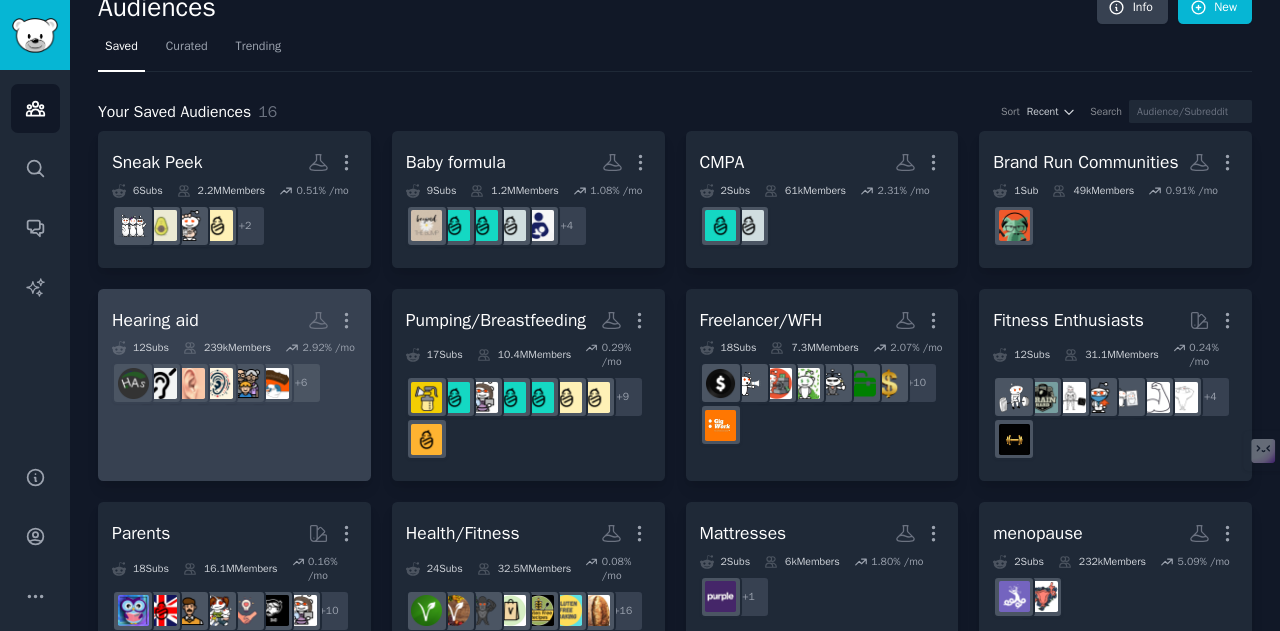 scroll, scrollTop: 100, scrollLeft: 0, axis: vertical 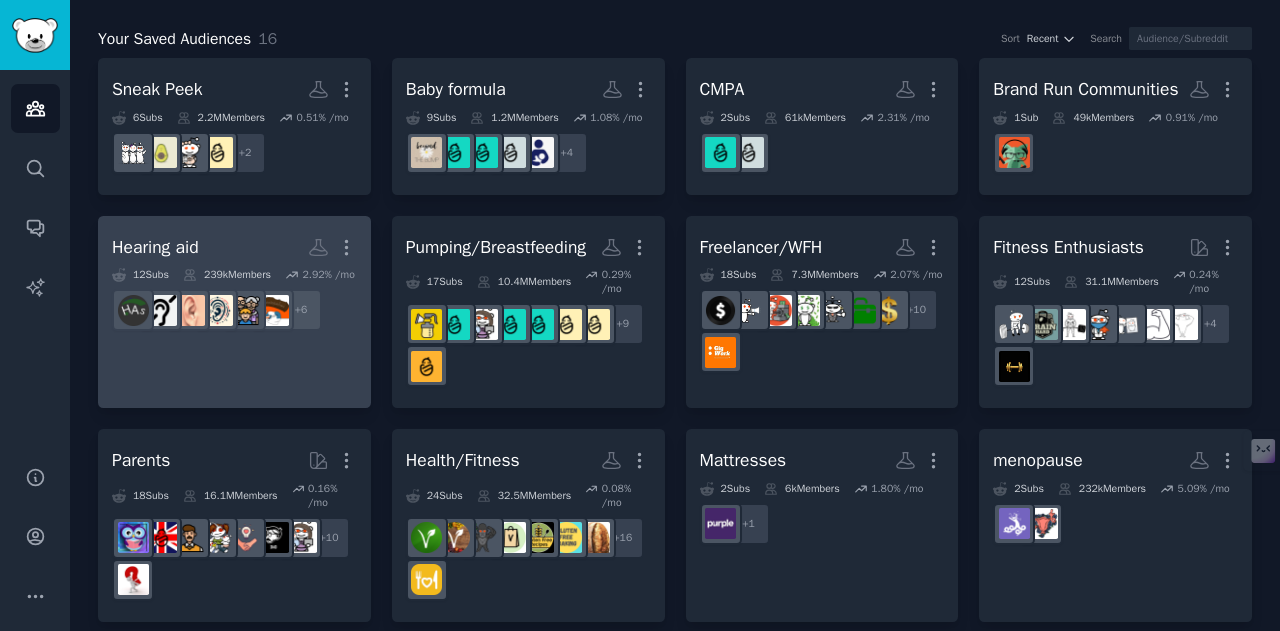 click on "Hearing aid More 12  Sub s 239k  Members 2.92 % /mo r/grandparents + 6" at bounding box center (234, 312) 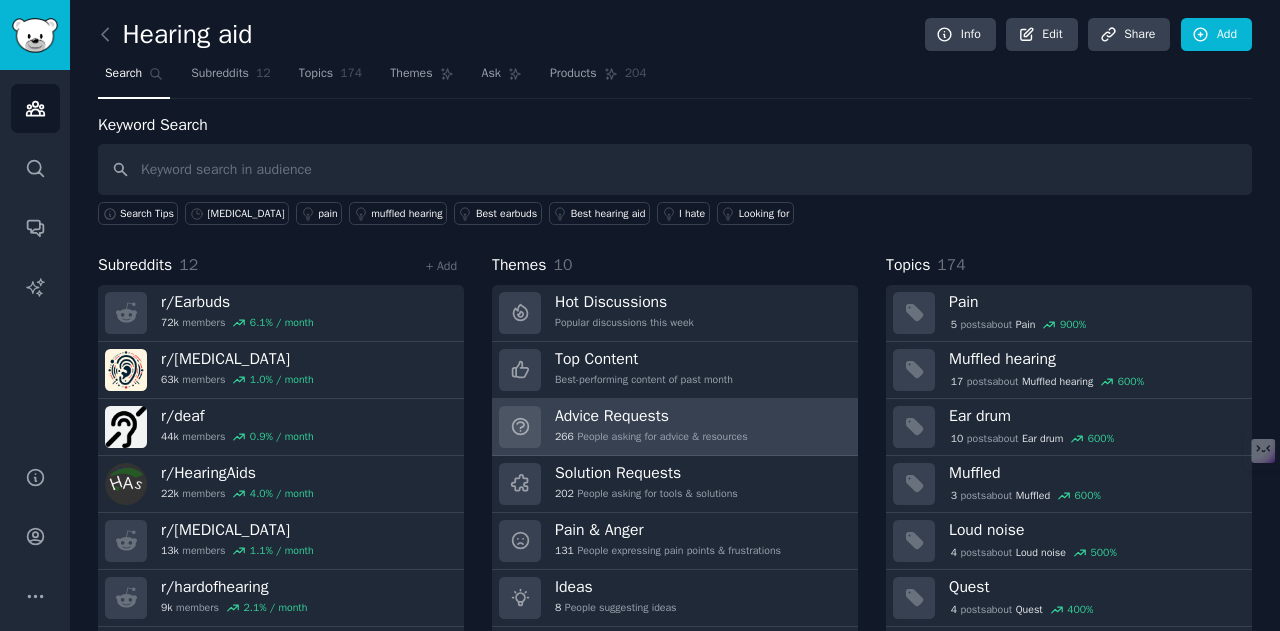 click on "Advice Requests" at bounding box center (651, 416) 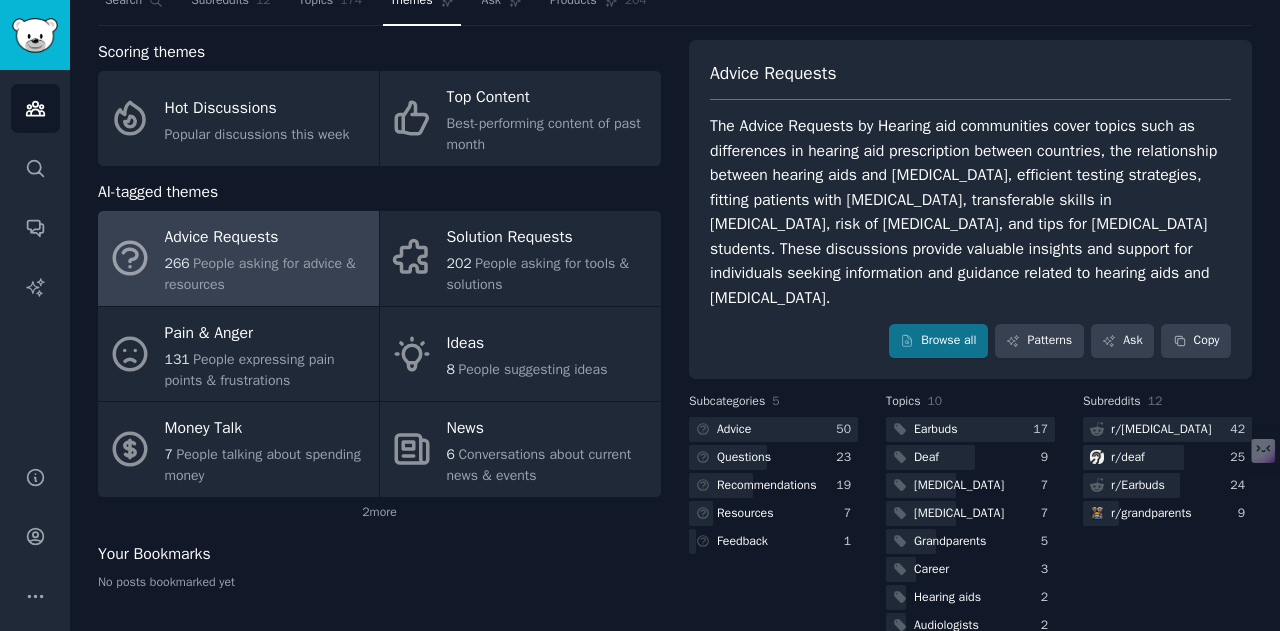 scroll, scrollTop: 140, scrollLeft: 0, axis: vertical 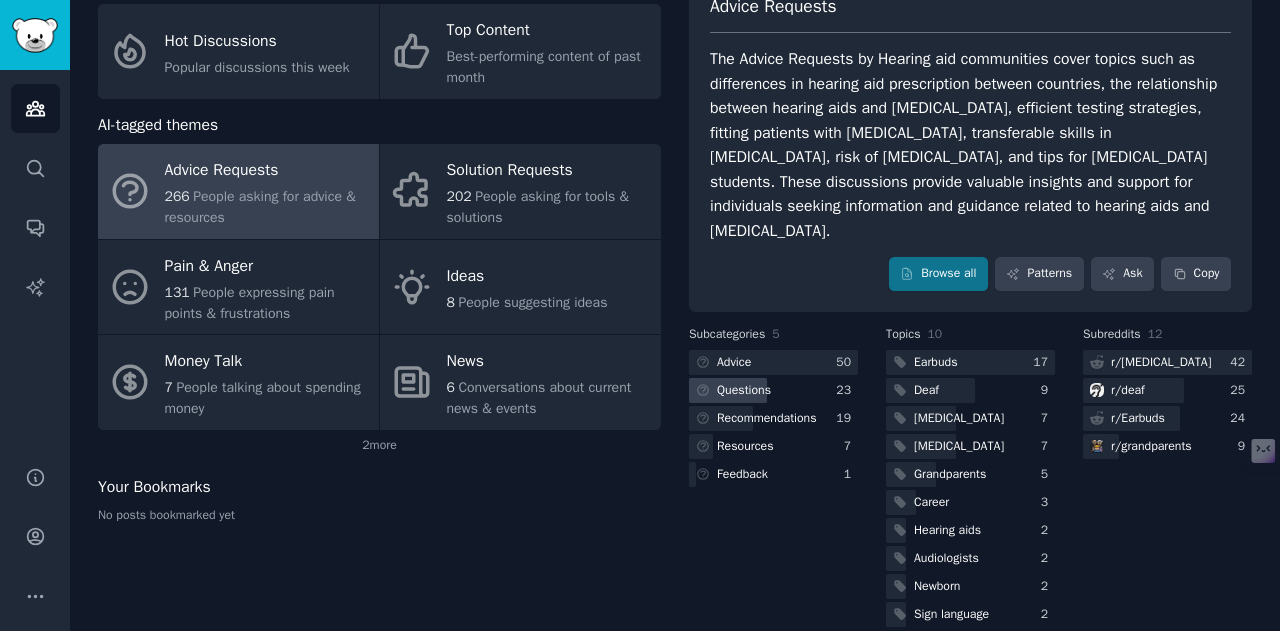 click on "Questions" at bounding box center (744, 391) 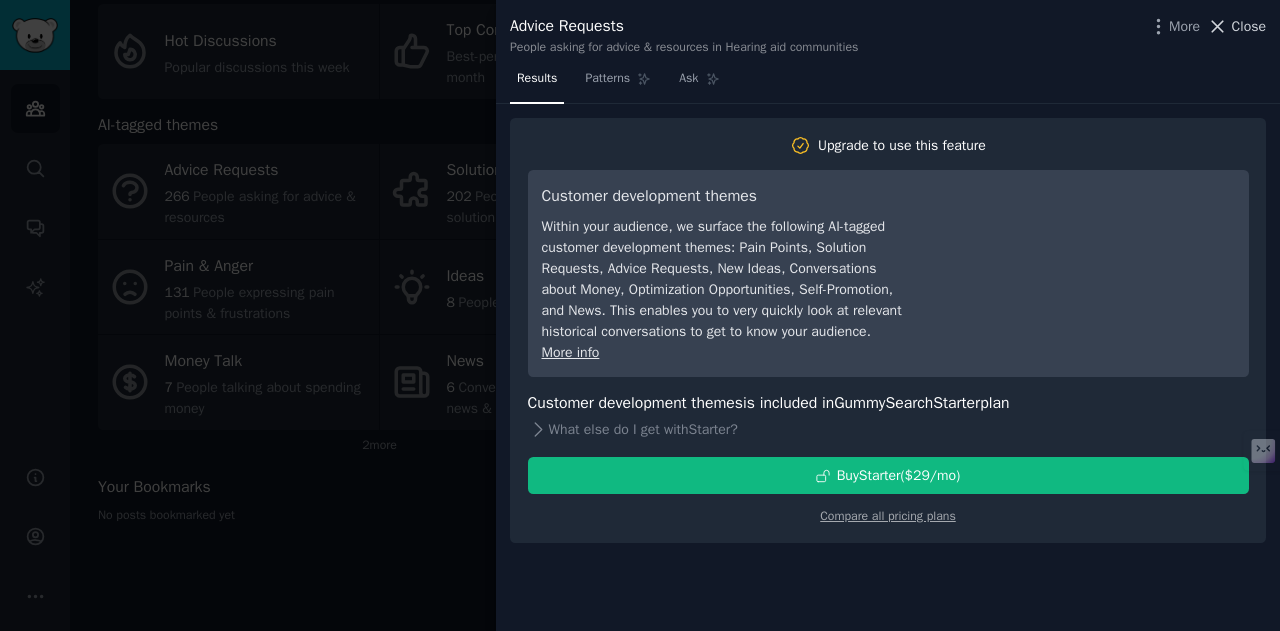 click on "Close" at bounding box center [1249, 26] 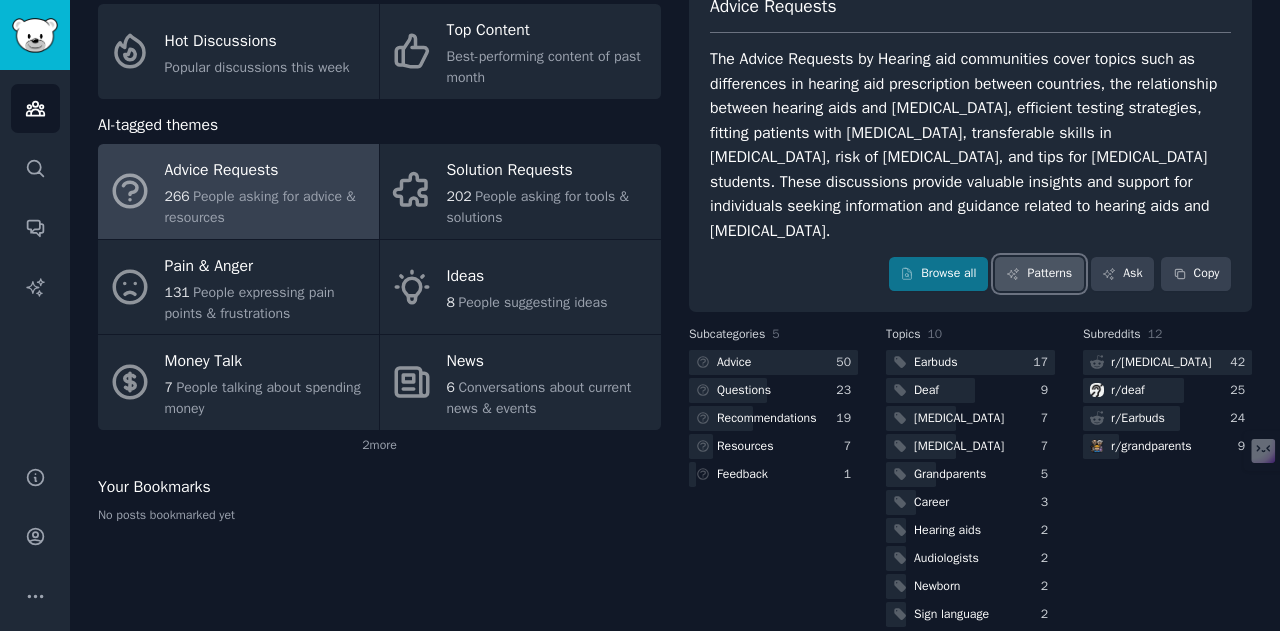 click on "Patterns" at bounding box center [1039, 274] 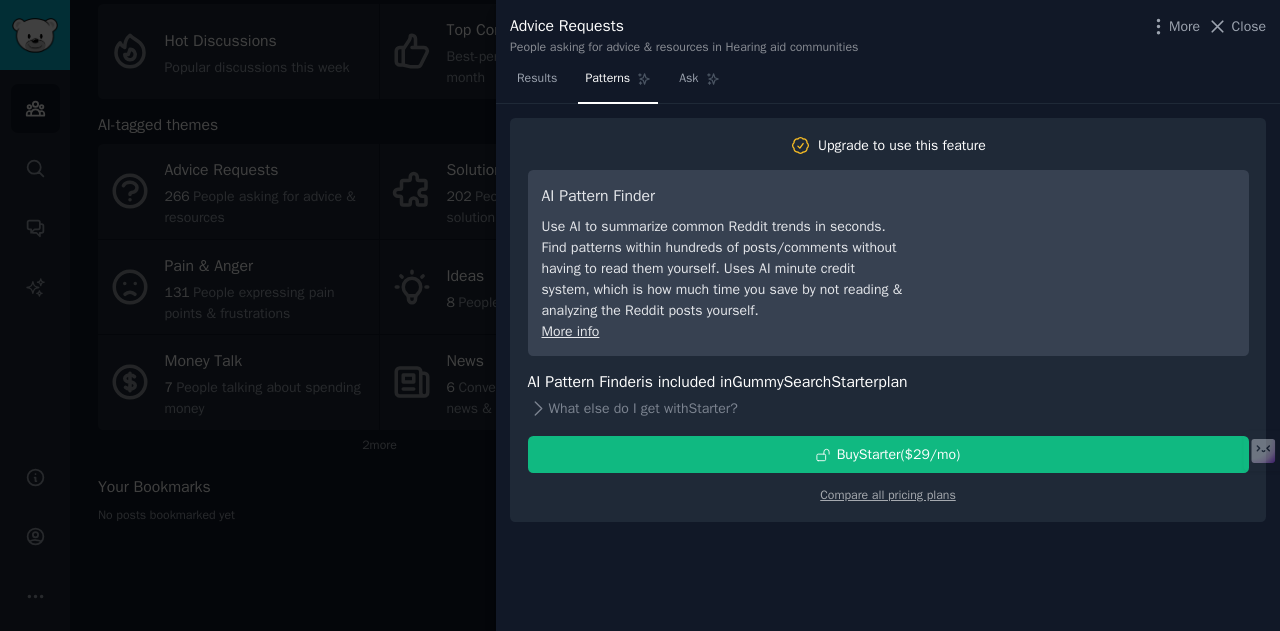 click at bounding box center [640, 315] 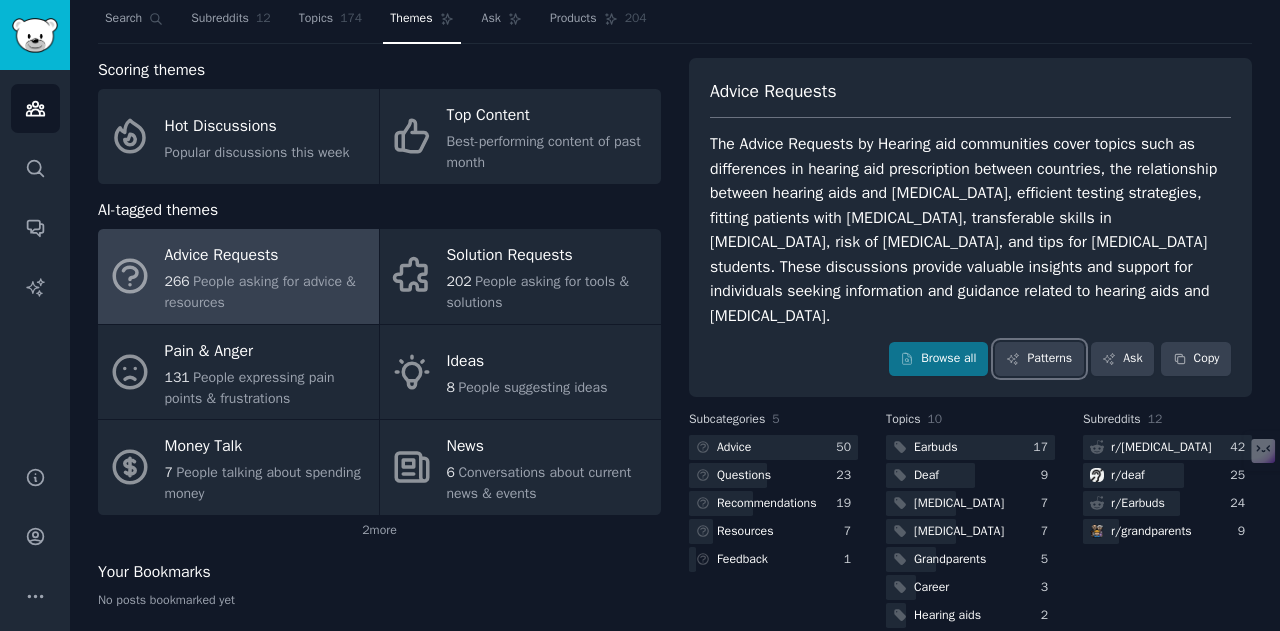scroll, scrollTop: 0, scrollLeft: 0, axis: both 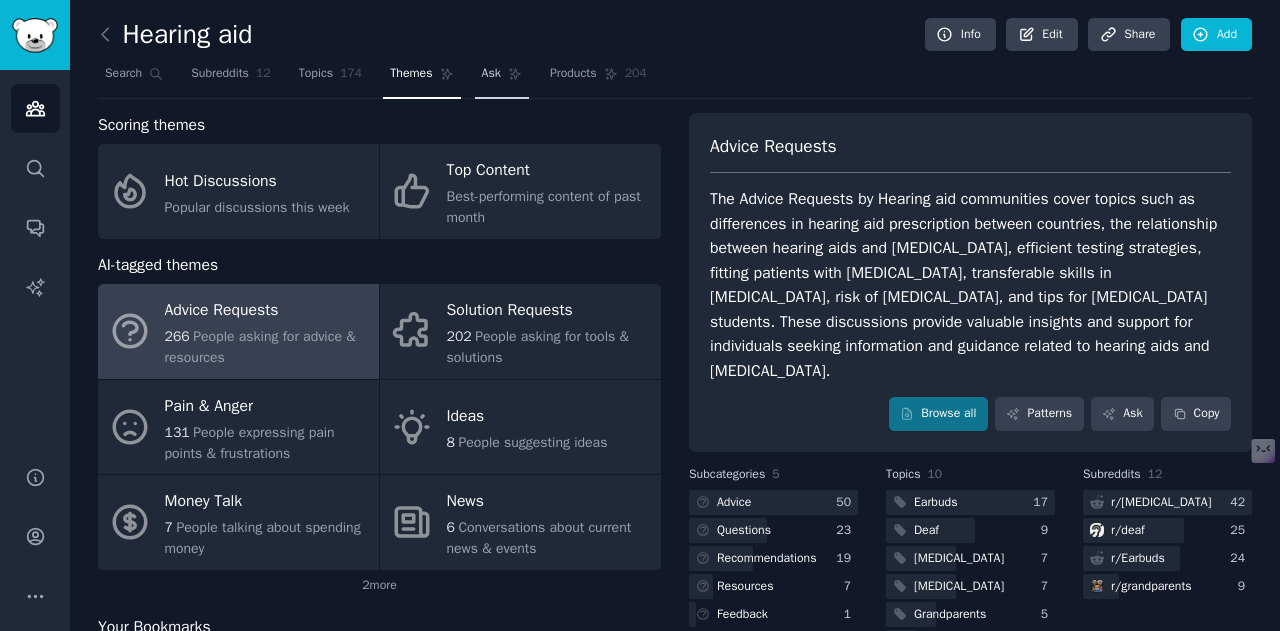click 